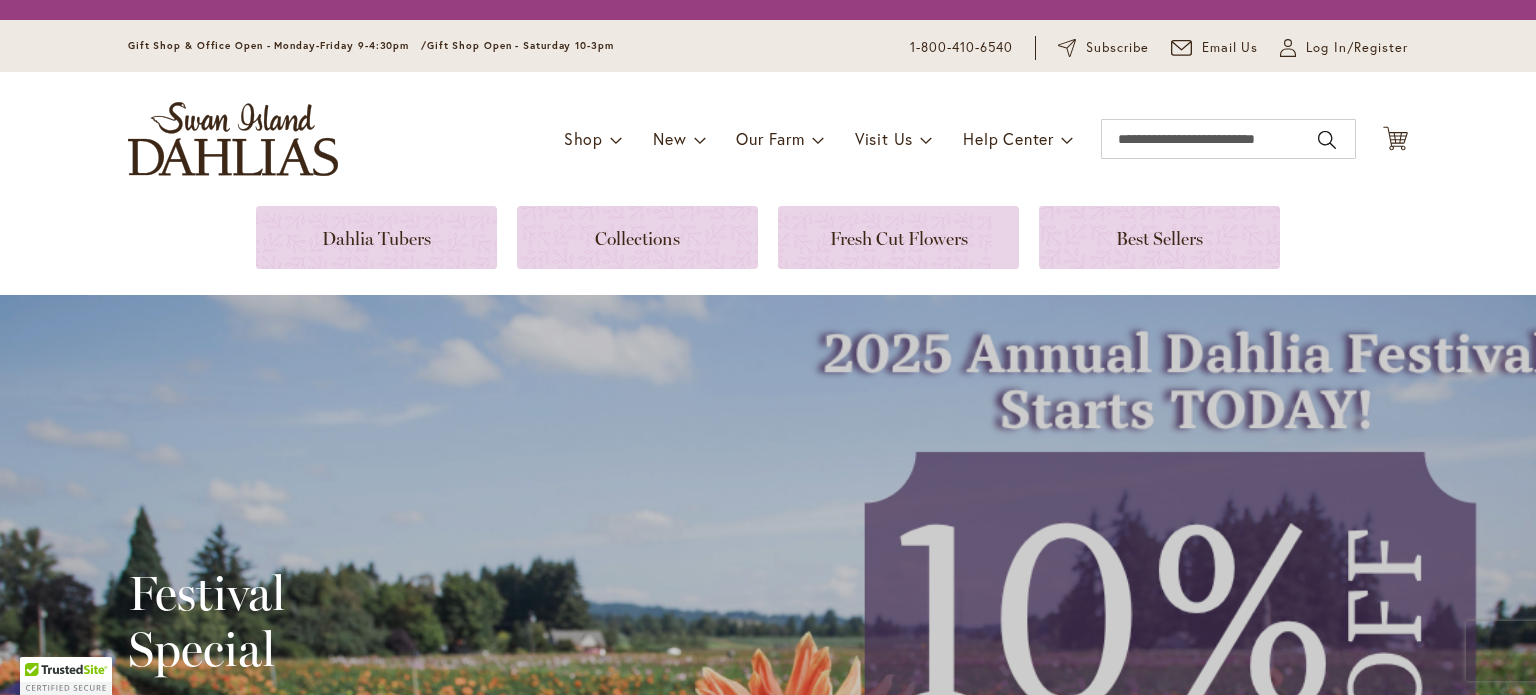 scroll, scrollTop: 0, scrollLeft: 0, axis: both 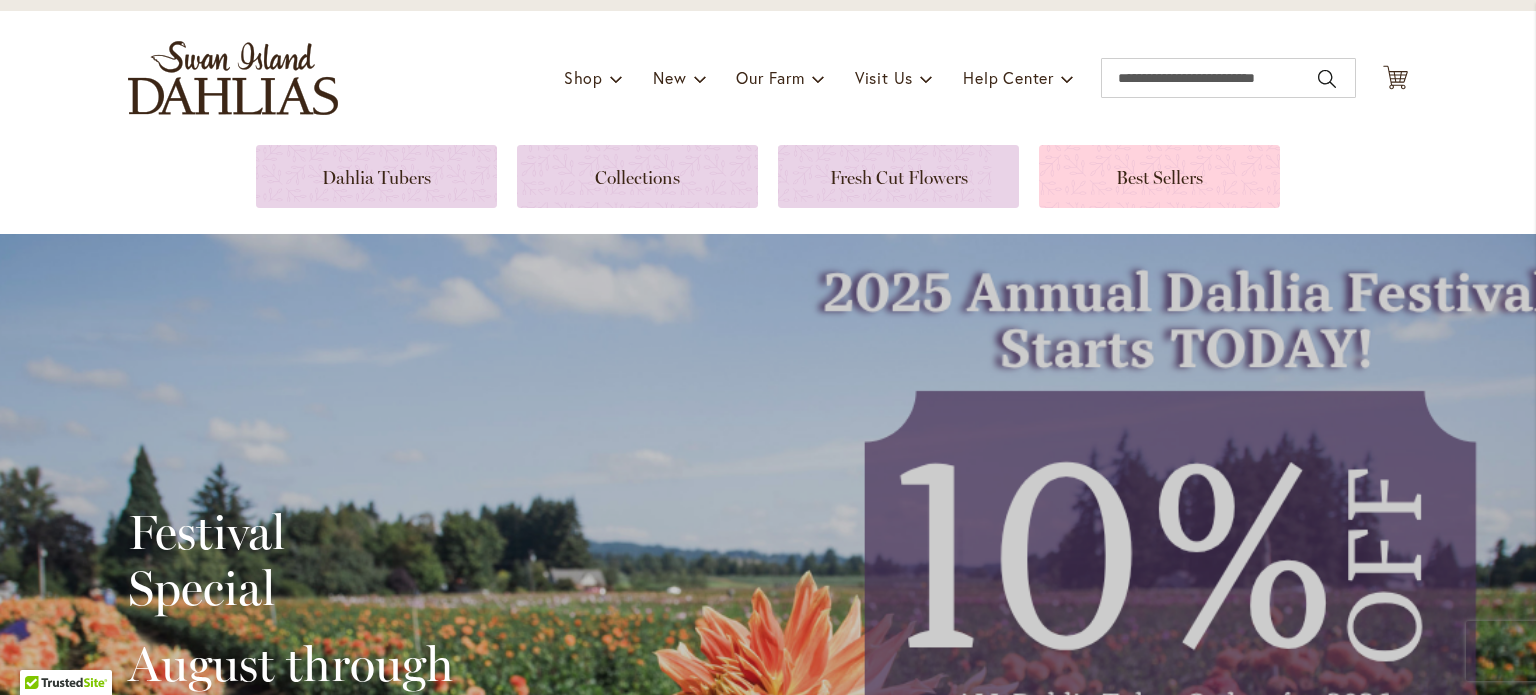 click at bounding box center (1159, 176) 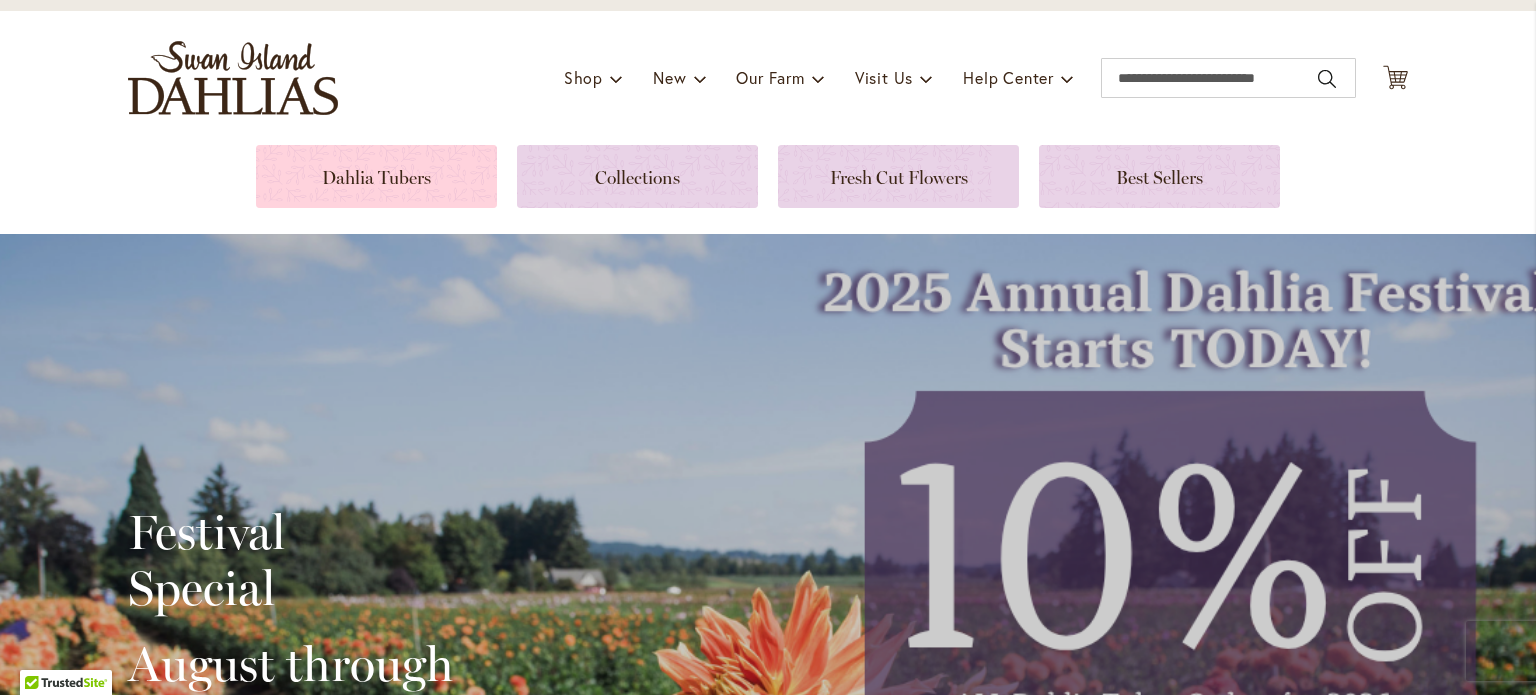 drag, startPoint x: 392, startPoint y: 177, endPoint x: 408, endPoint y: 173, distance: 16.492422 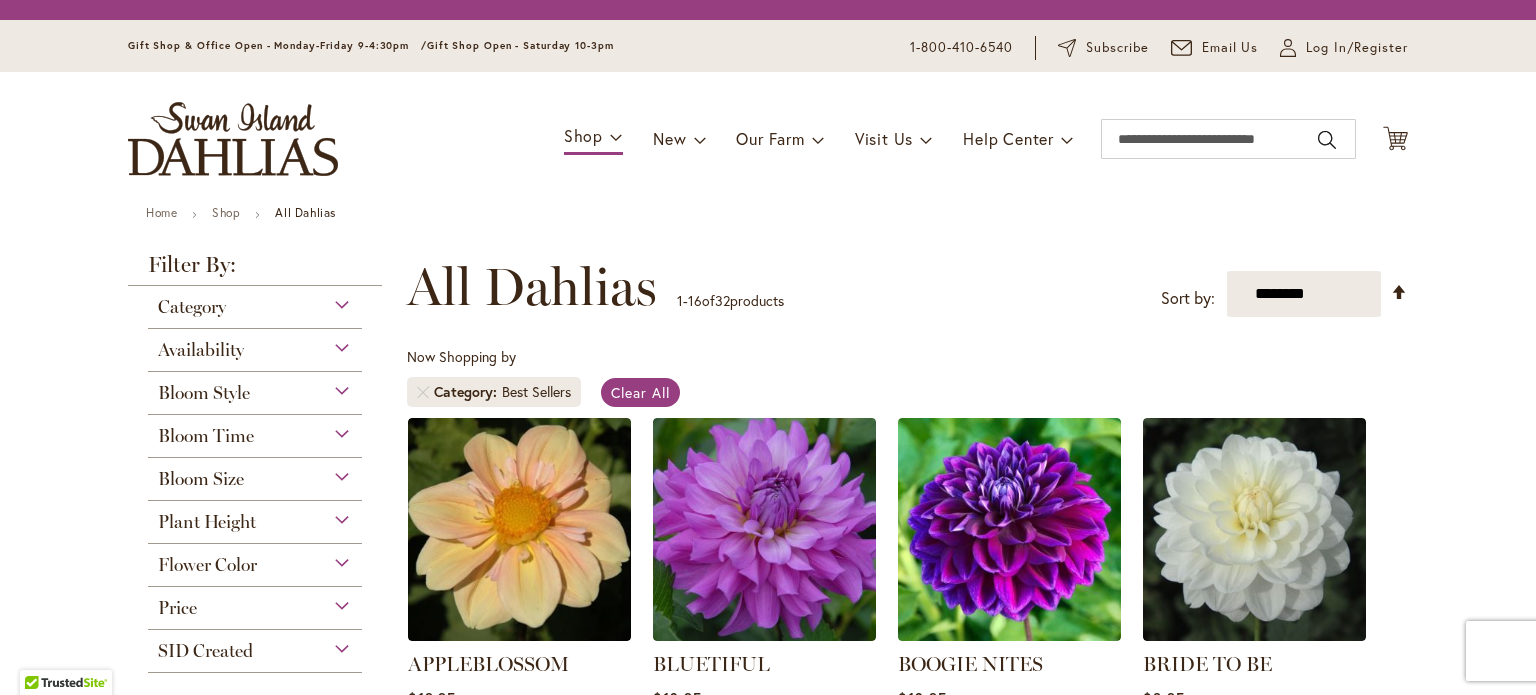 scroll, scrollTop: 0, scrollLeft: 0, axis: both 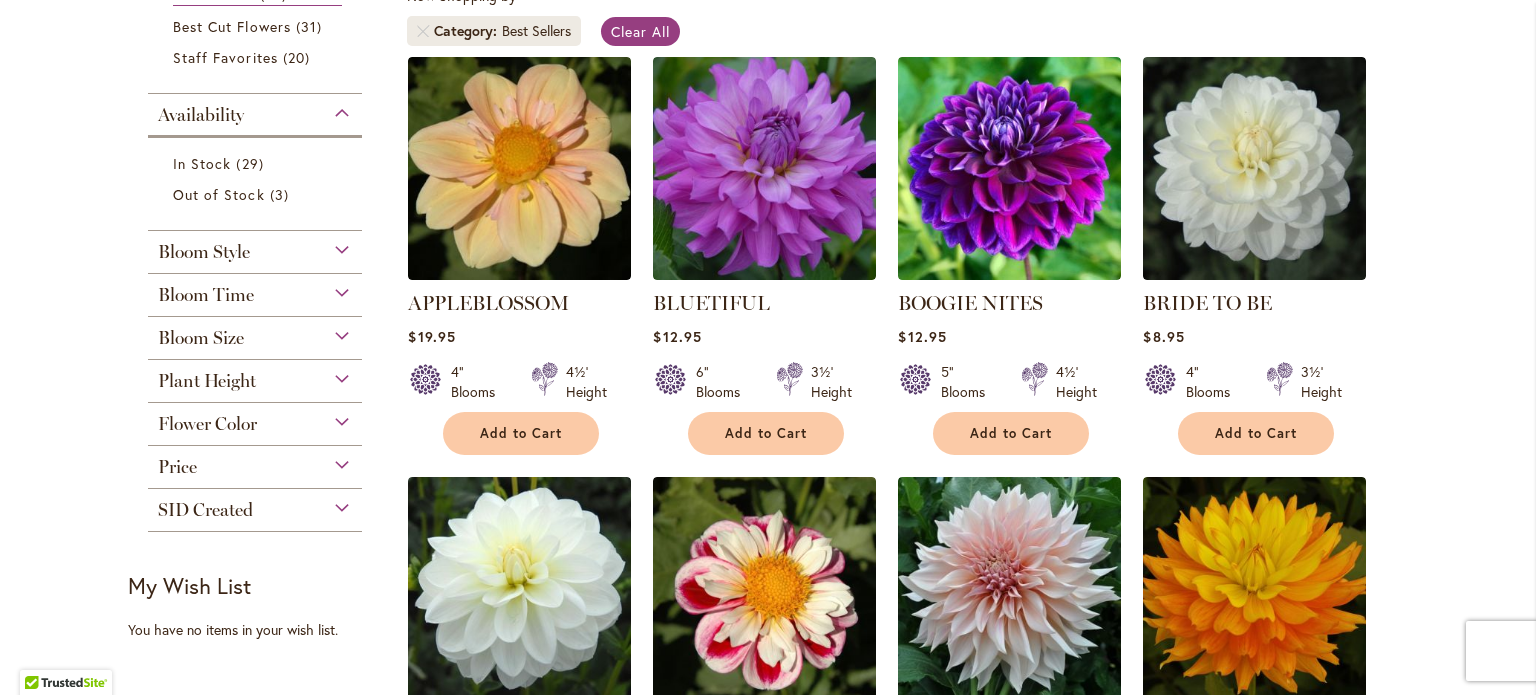 click on "Flower Color" at bounding box center [255, 419] 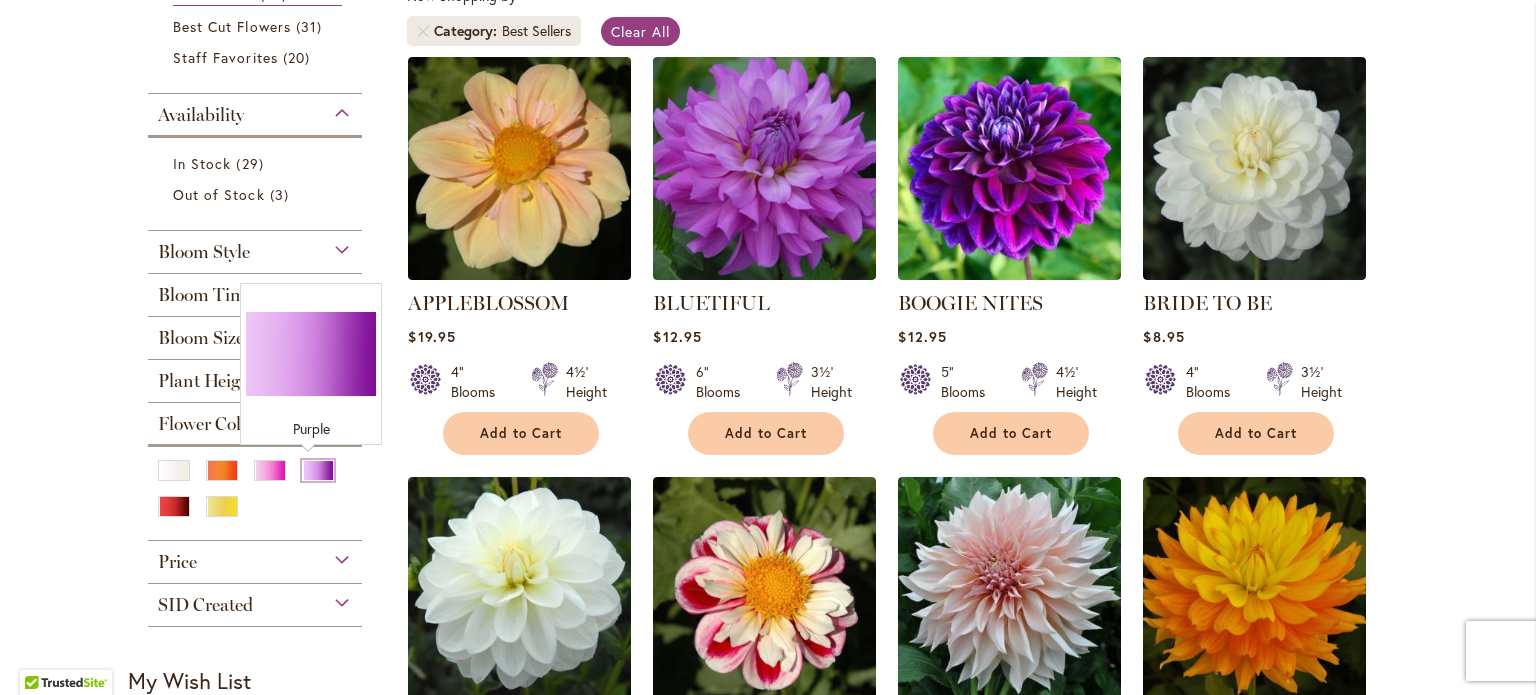 click at bounding box center [318, 470] 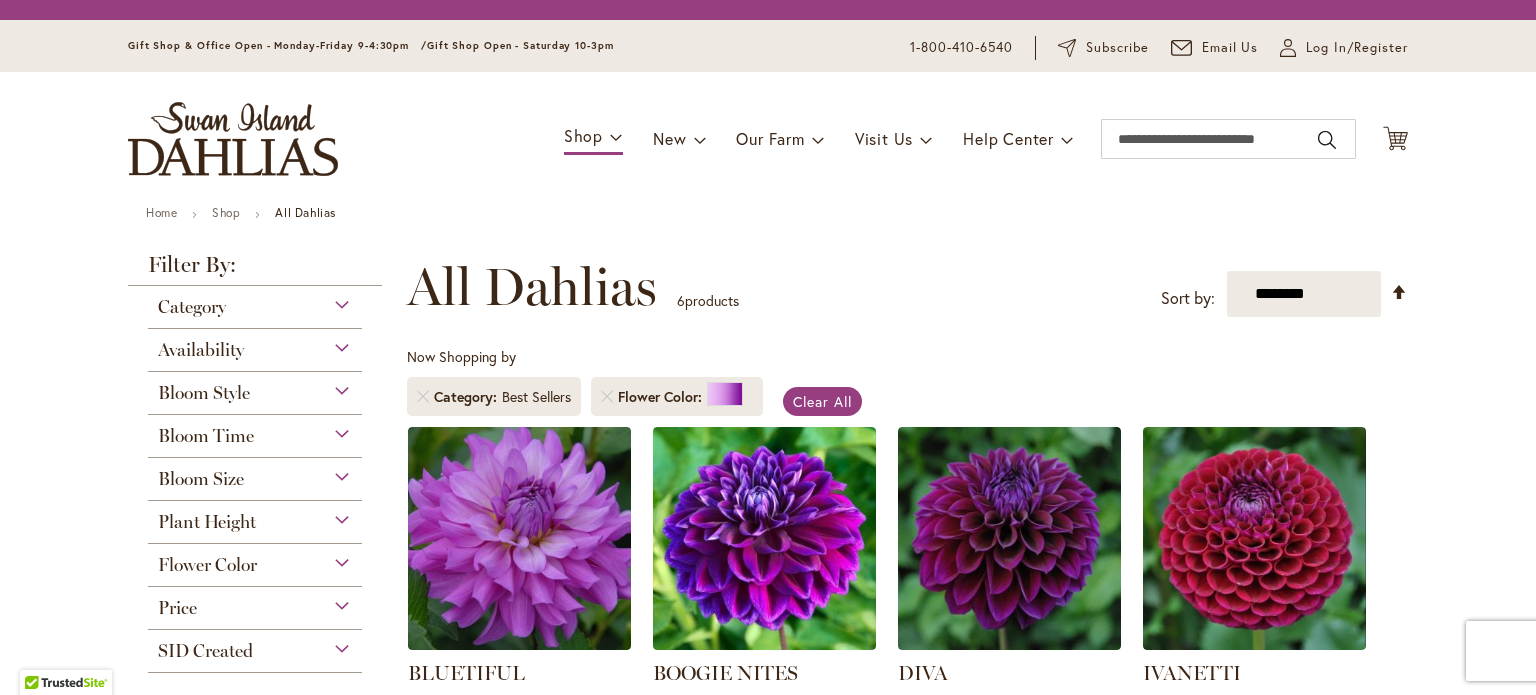 scroll, scrollTop: 0, scrollLeft: 0, axis: both 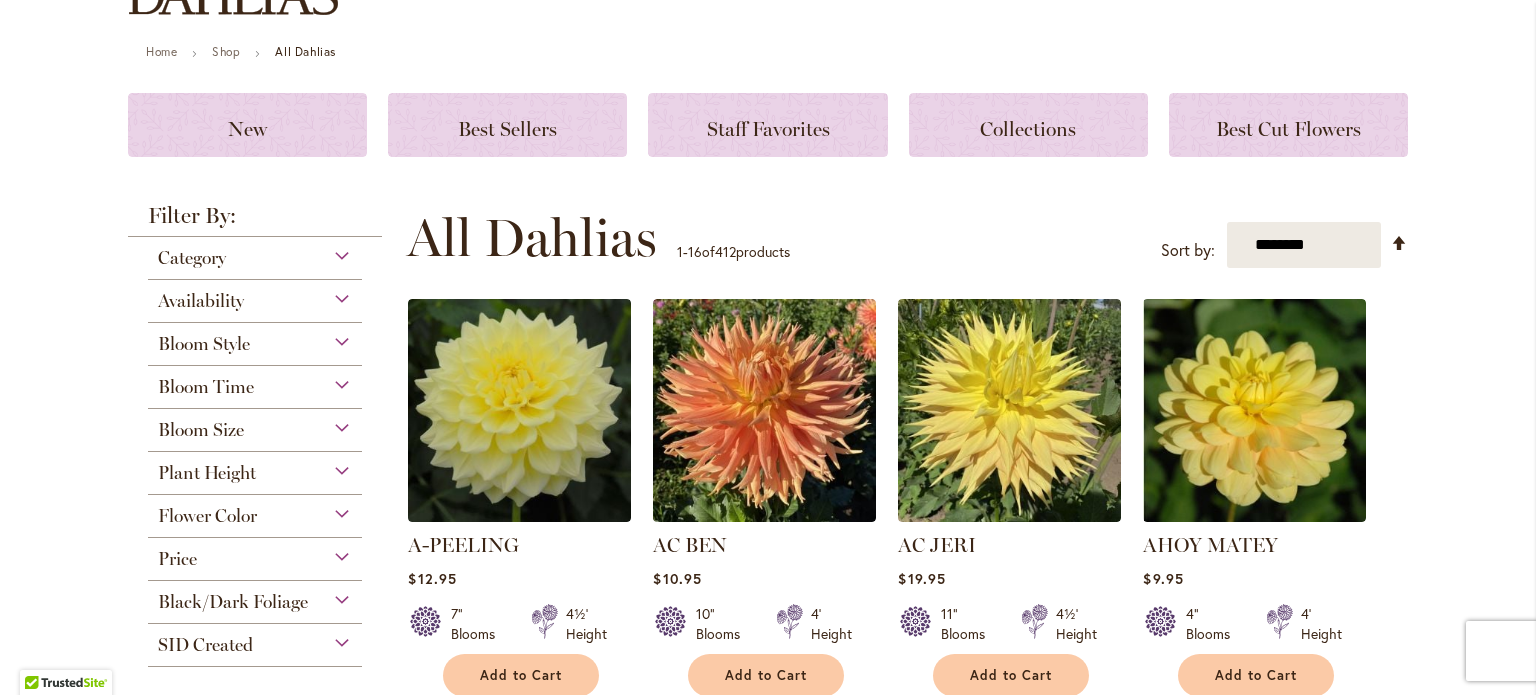 click on "Flower Color" at bounding box center (255, 511) 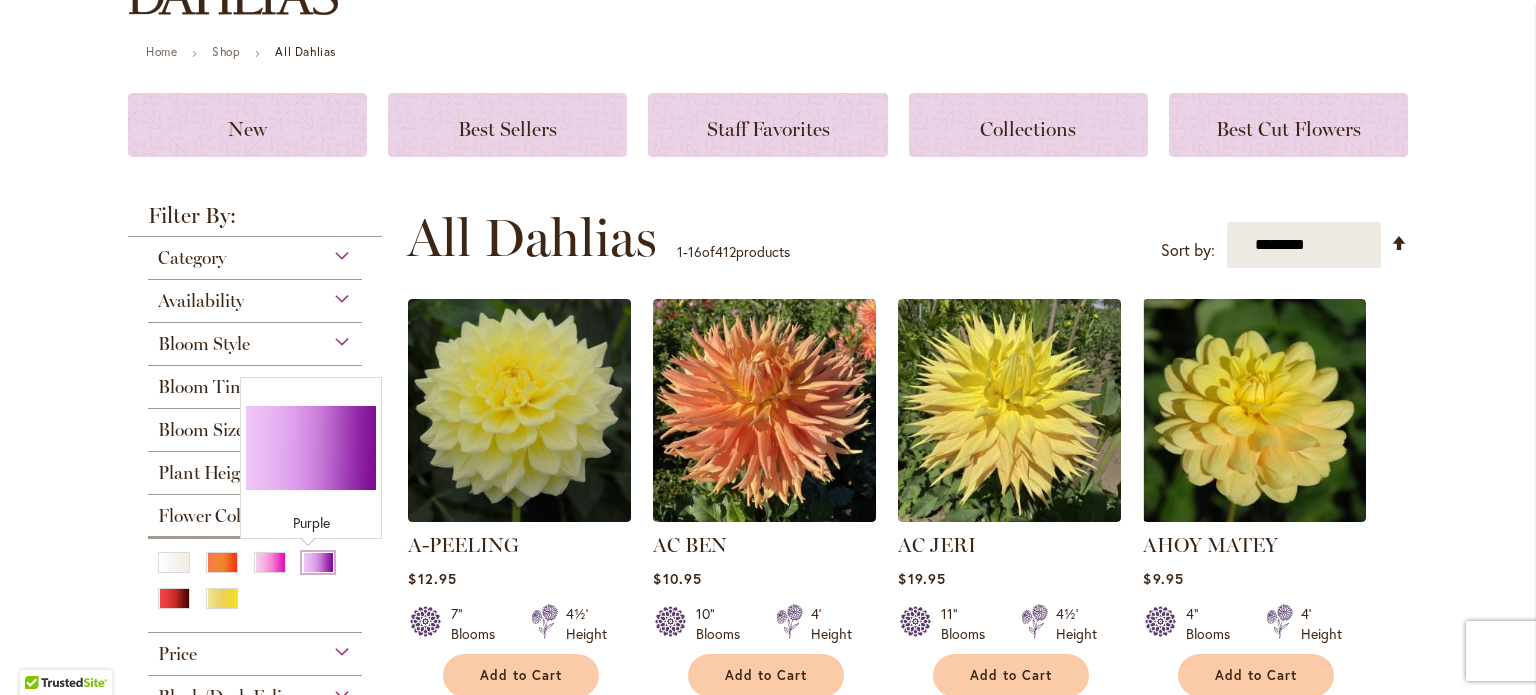 click at bounding box center [318, 562] 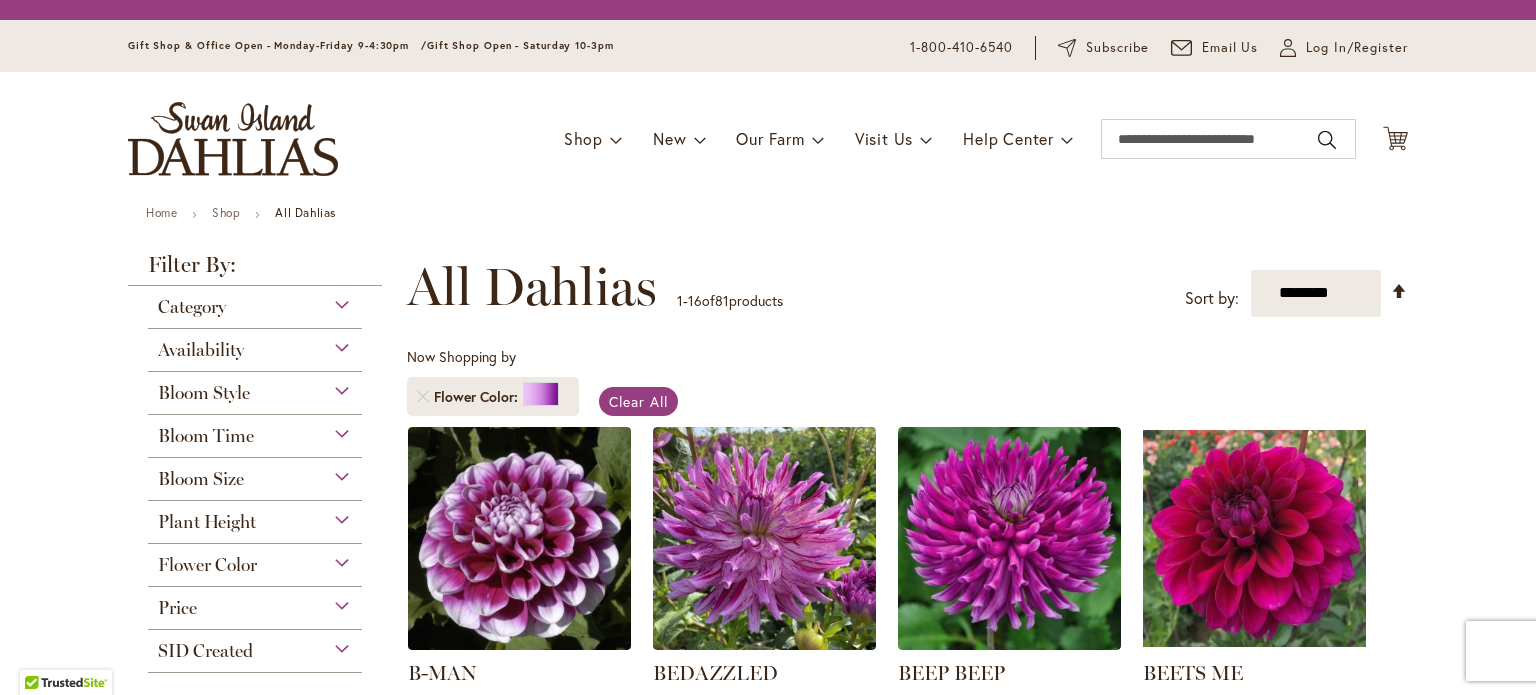 scroll, scrollTop: 0, scrollLeft: 0, axis: both 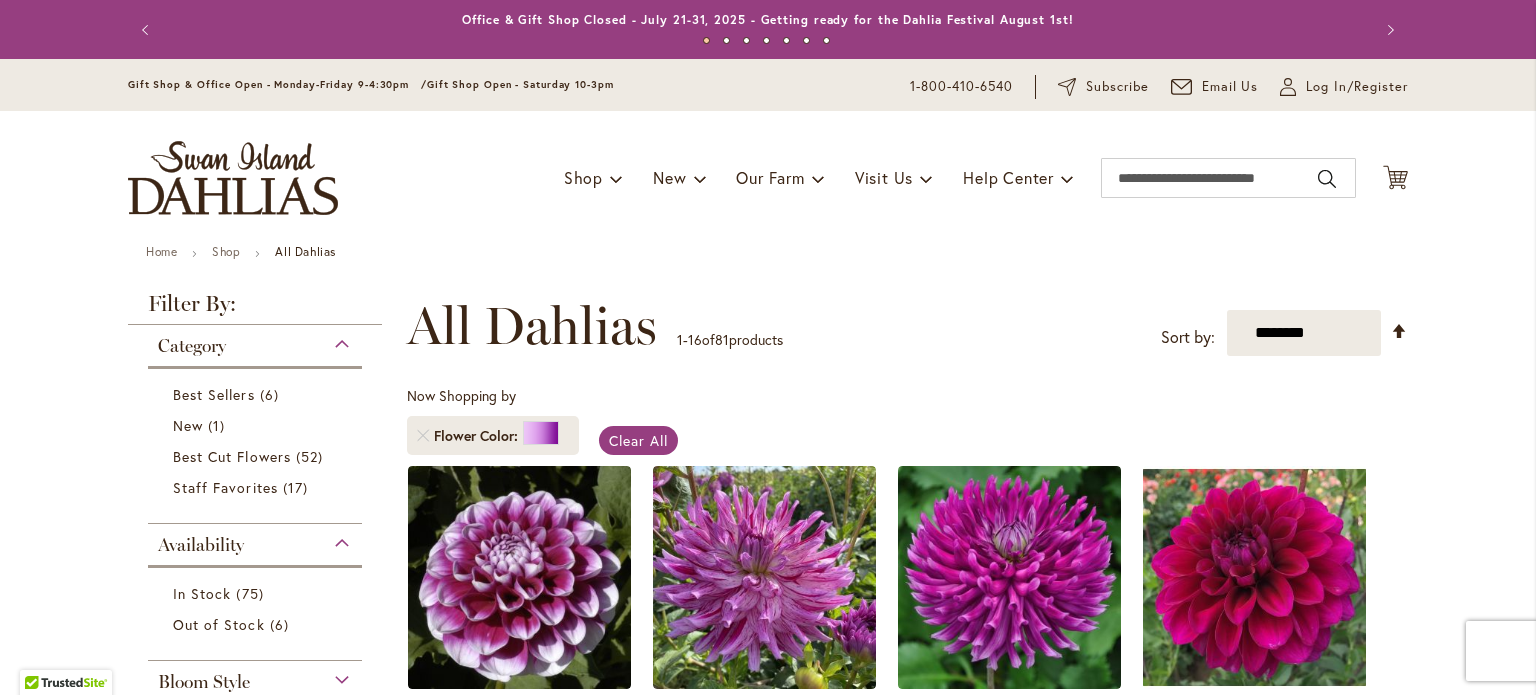 drag, startPoint x: 1431, startPoint y: 310, endPoint x: 1408, endPoint y: 310, distance: 23 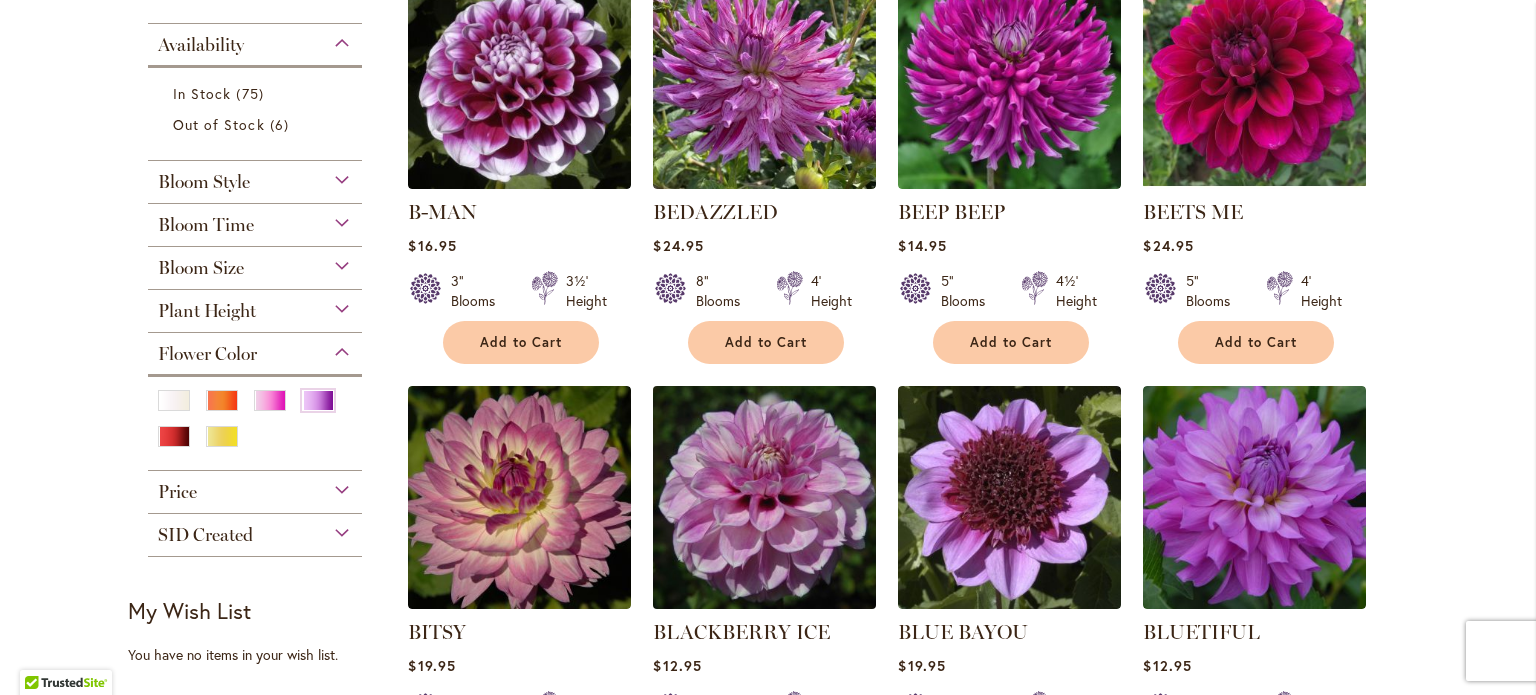 scroll, scrollTop: 0, scrollLeft: 0, axis: both 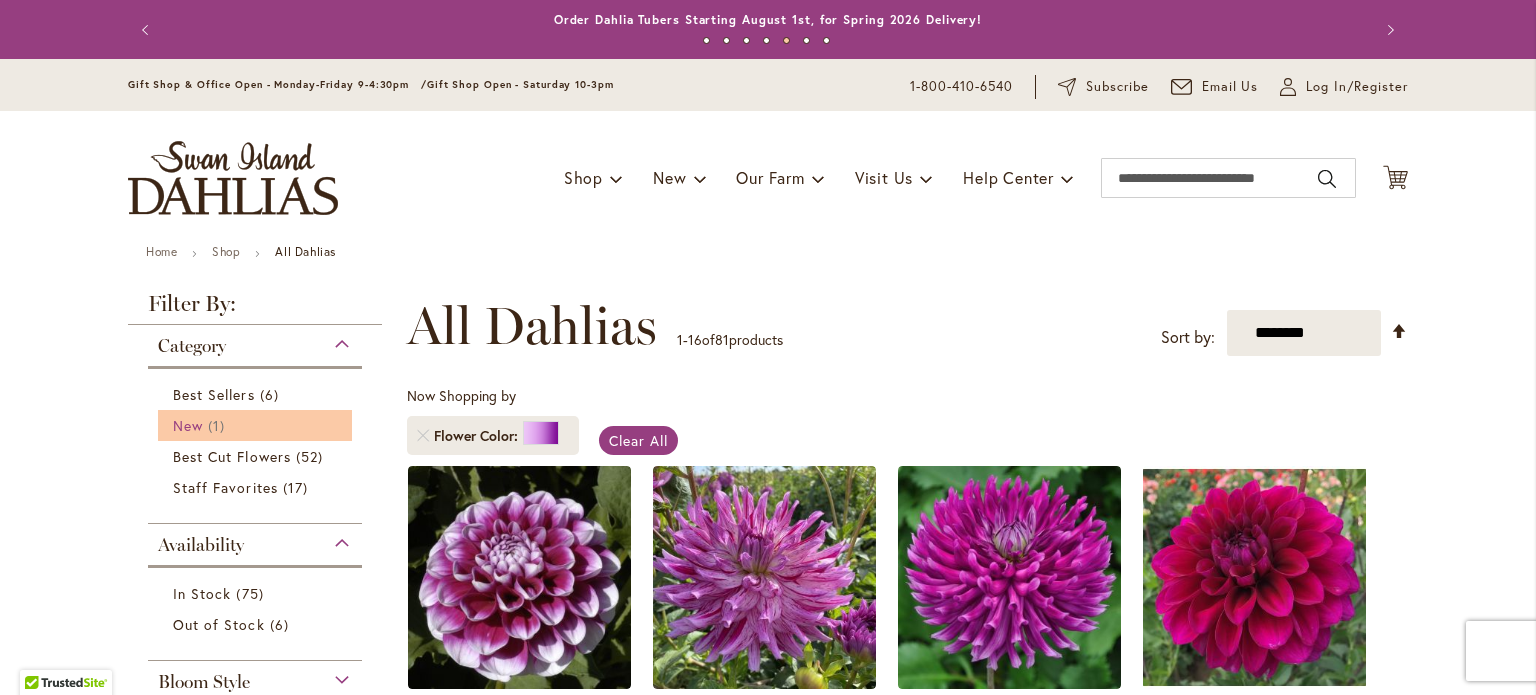 click on "1
item" at bounding box center (219, 425) 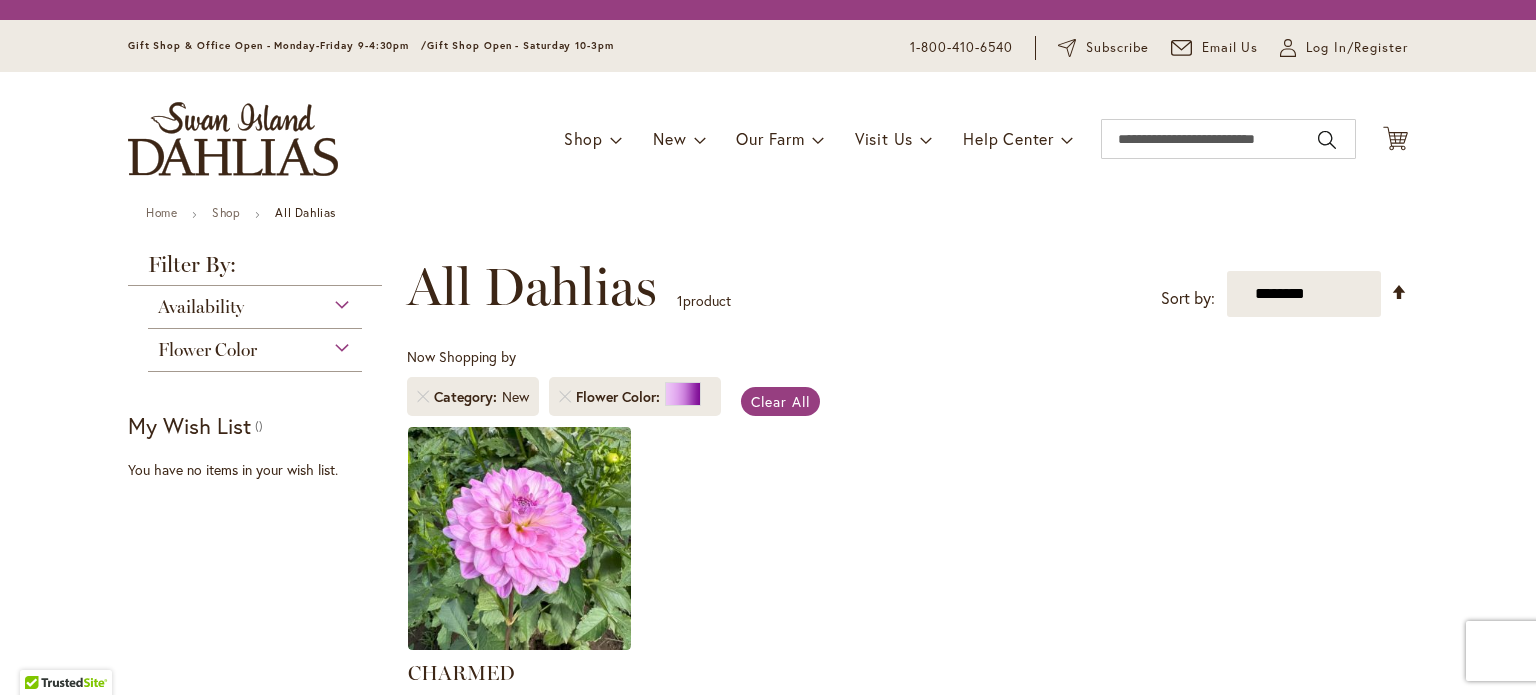 scroll, scrollTop: 0, scrollLeft: 0, axis: both 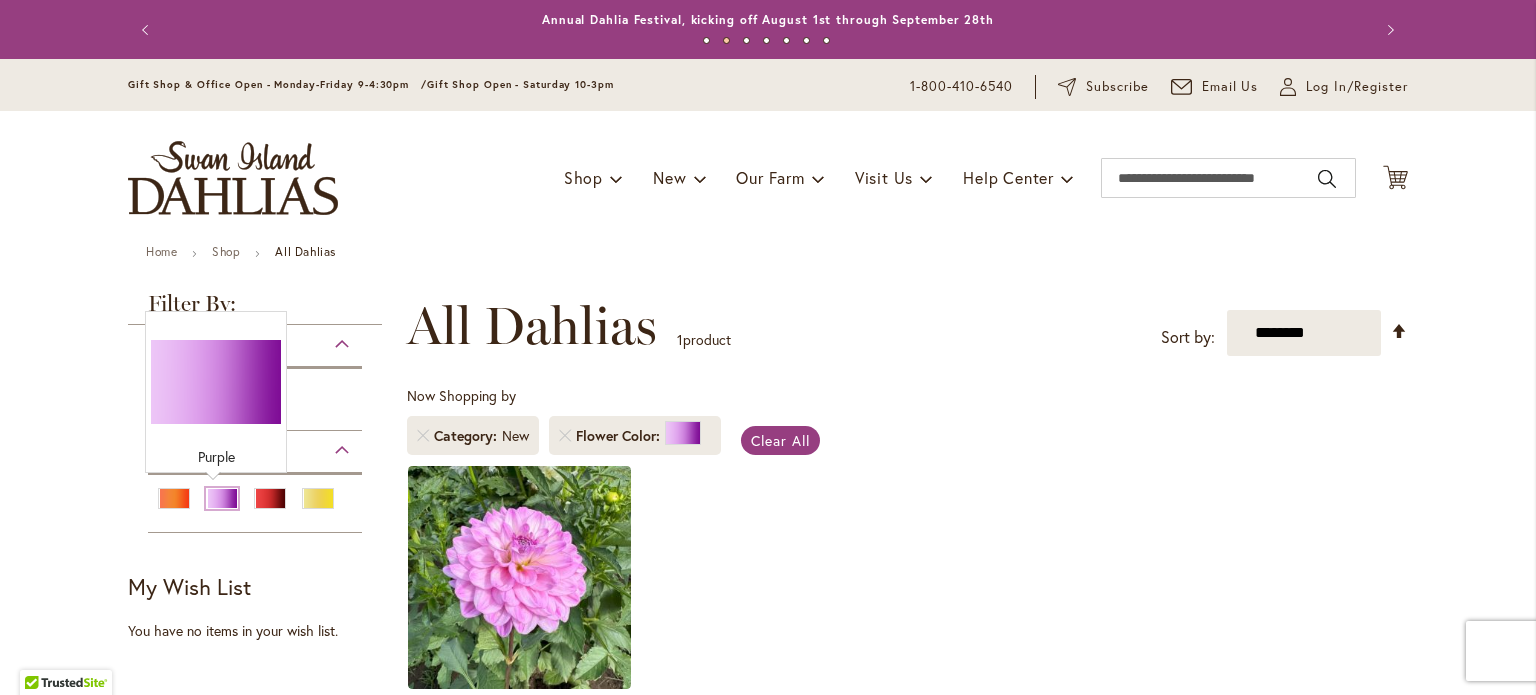 click at bounding box center (222, 498) 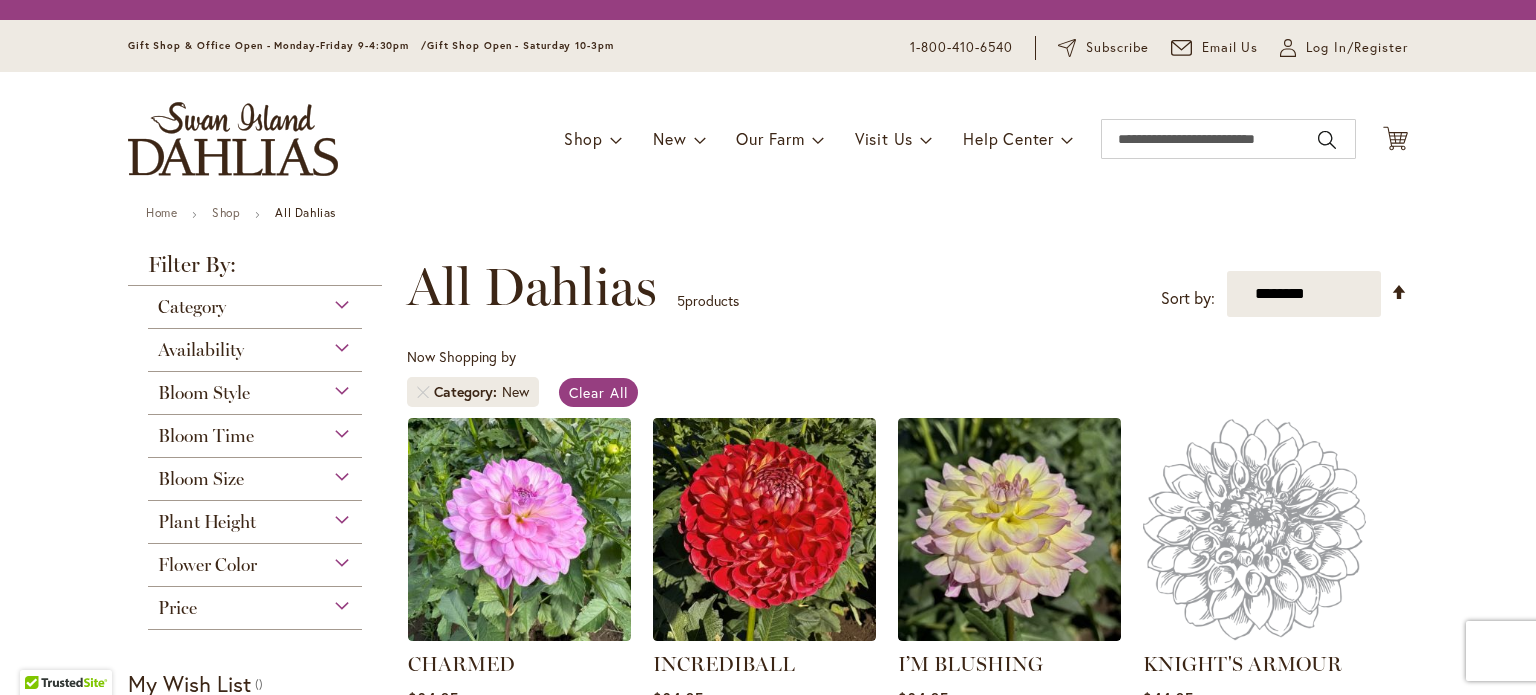 scroll, scrollTop: 0, scrollLeft: 0, axis: both 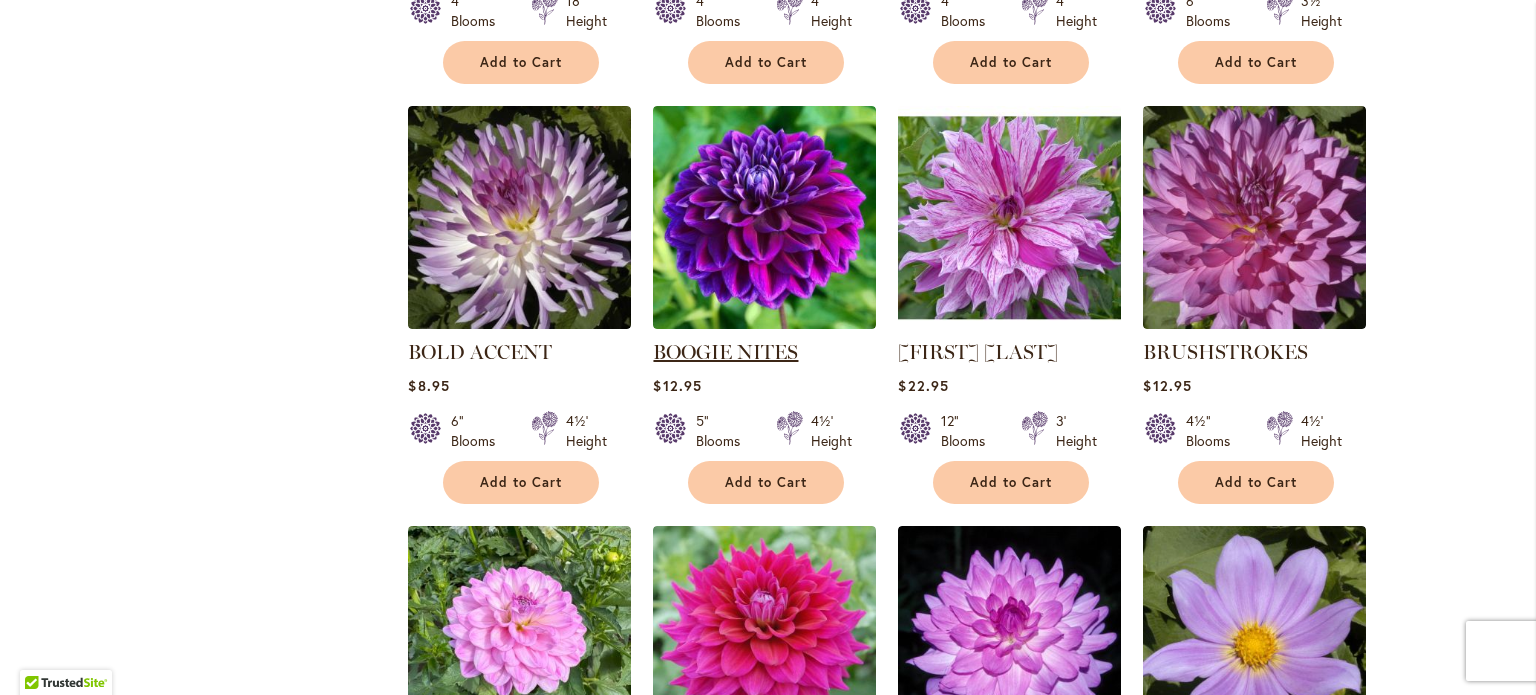 click on "BOOGIE NITES" at bounding box center (725, 352) 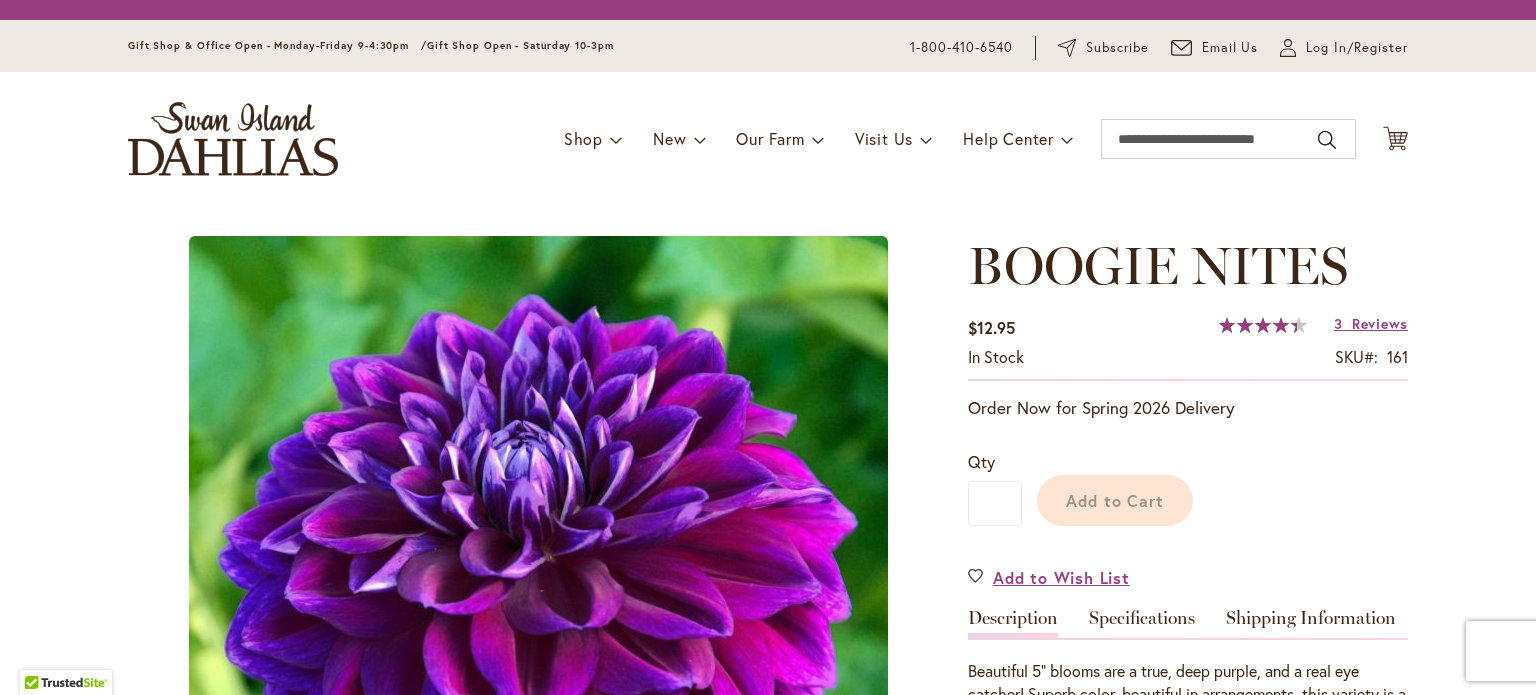 scroll, scrollTop: 0, scrollLeft: 0, axis: both 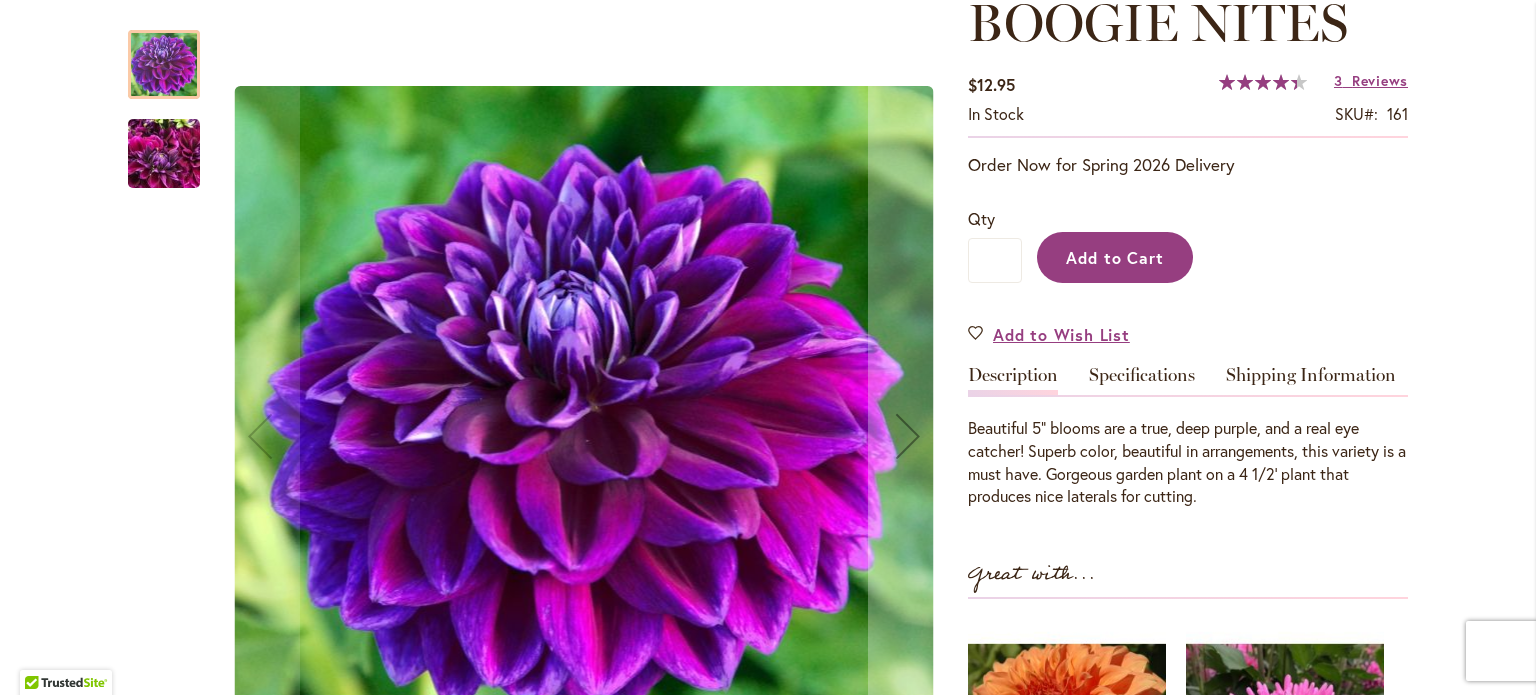 click on "Add to Cart" at bounding box center [1115, 257] 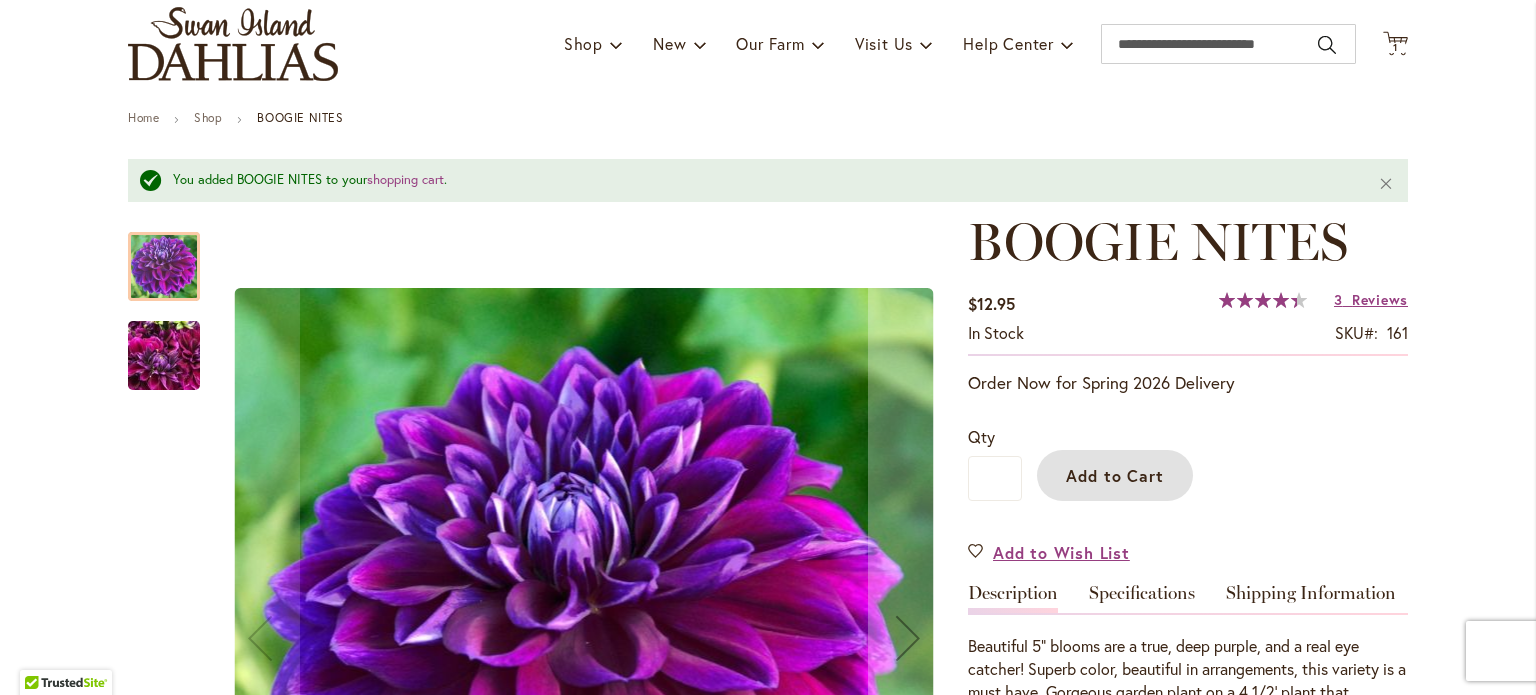 scroll, scrollTop: 0, scrollLeft: 0, axis: both 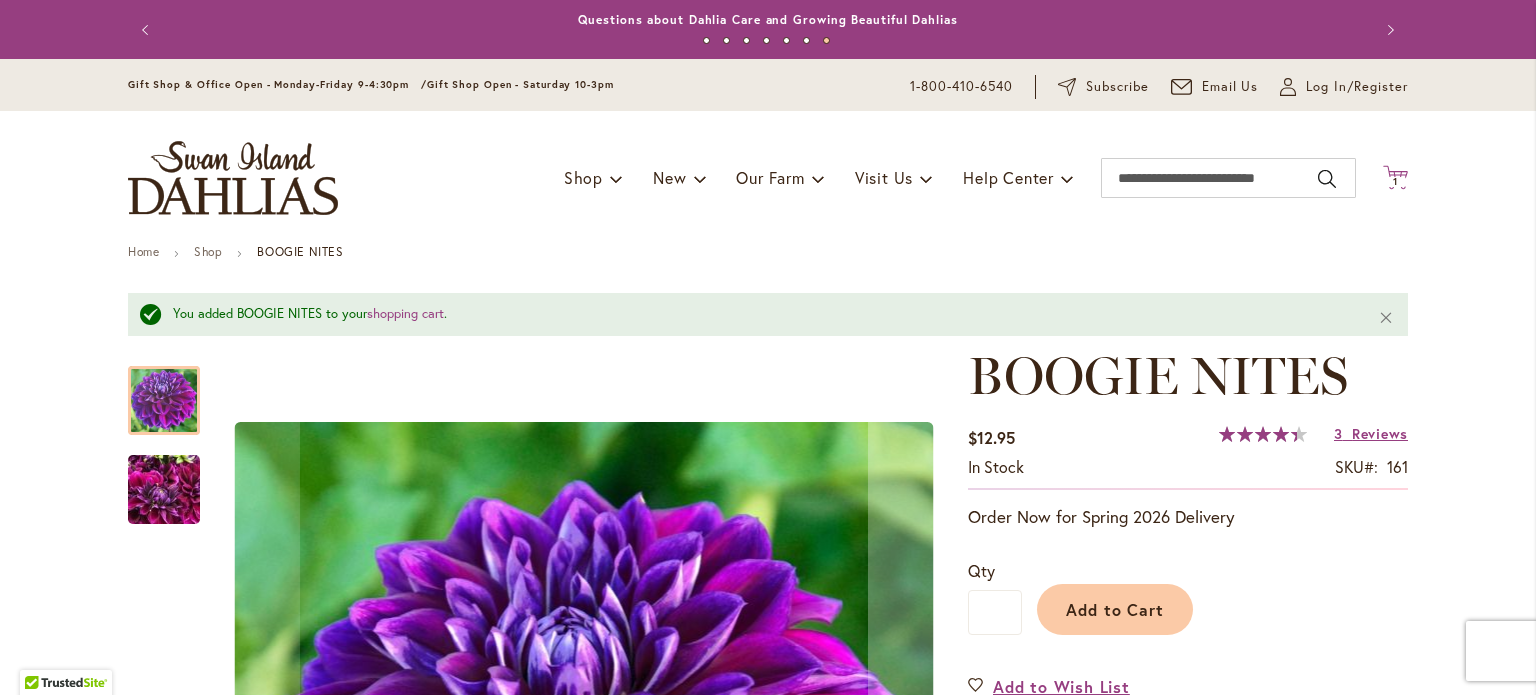 click on "Cart
.cls-1 {
fill: #231f20;
}" 